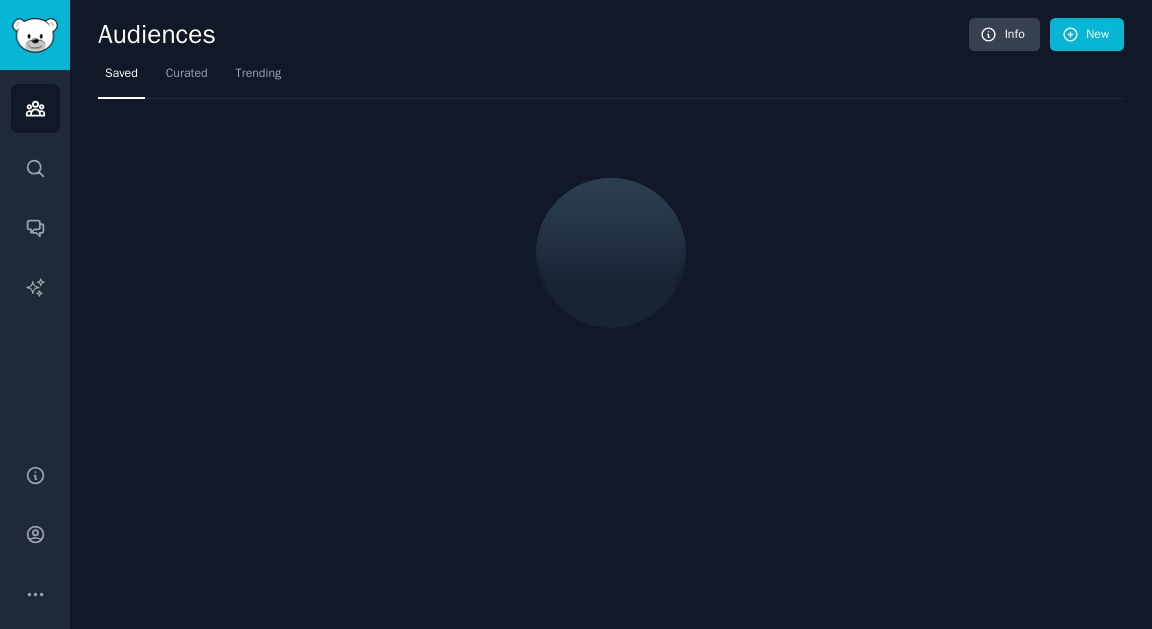 scroll, scrollTop: 0, scrollLeft: 0, axis: both 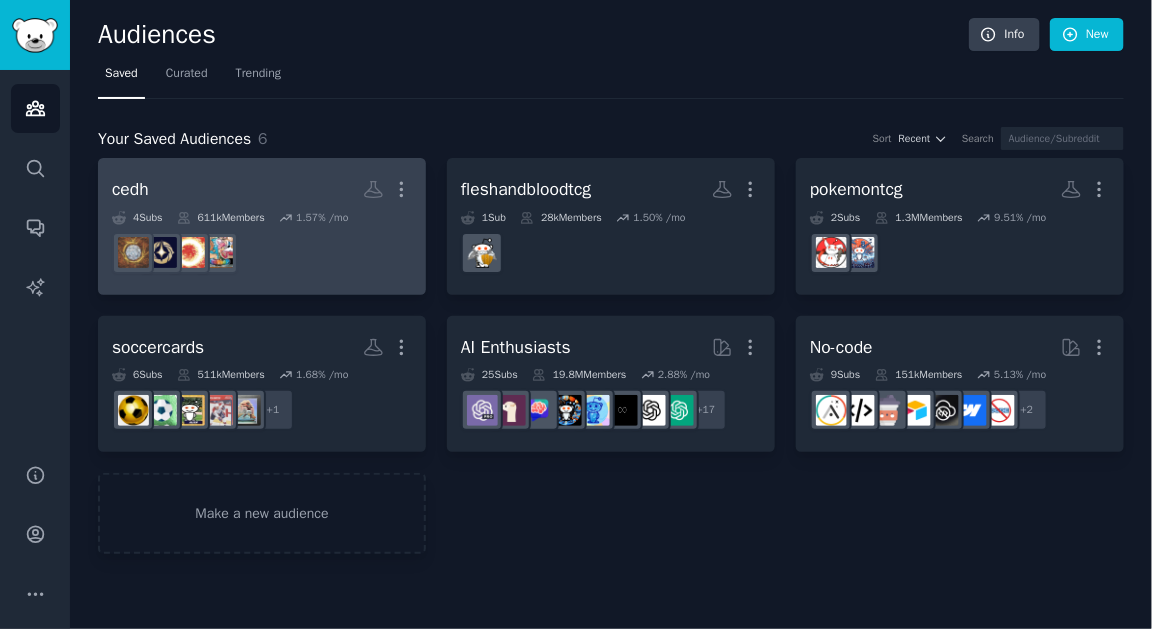 click at bounding box center (262, 253) 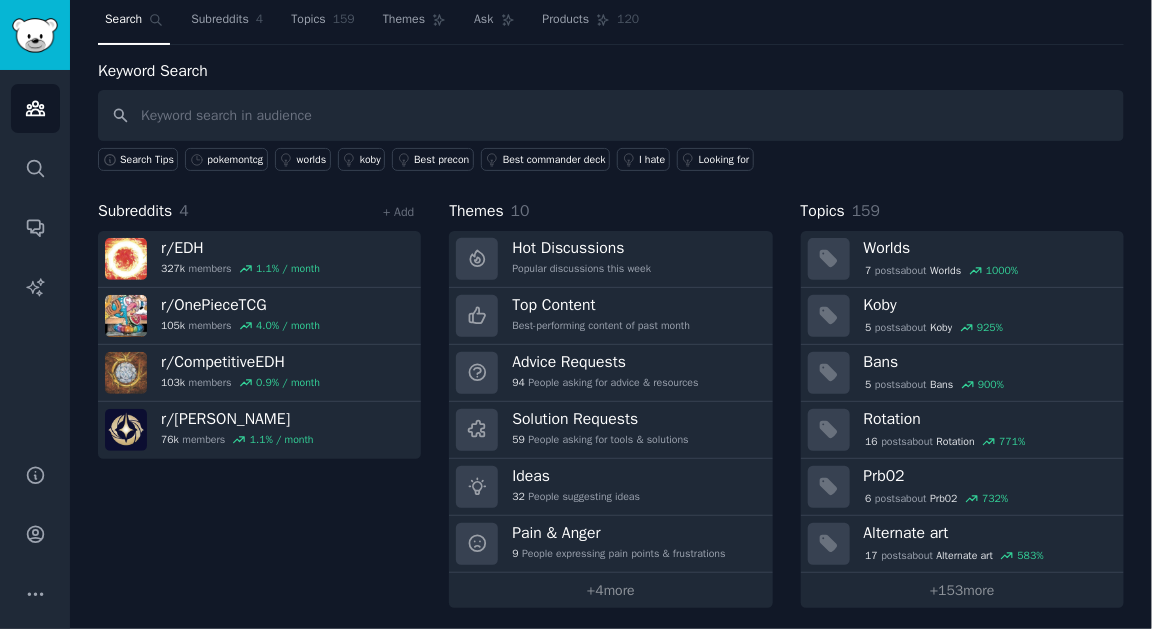 scroll, scrollTop: 55, scrollLeft: 0, axis: vertical 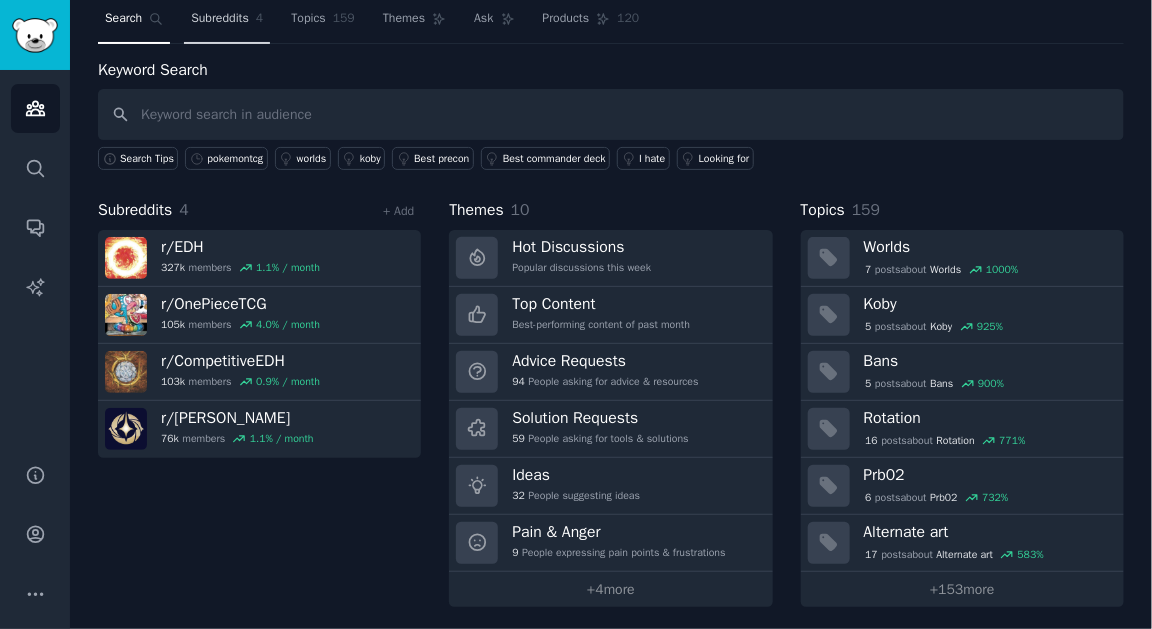 click on "Subreddits" at bounding box center (220, 19) 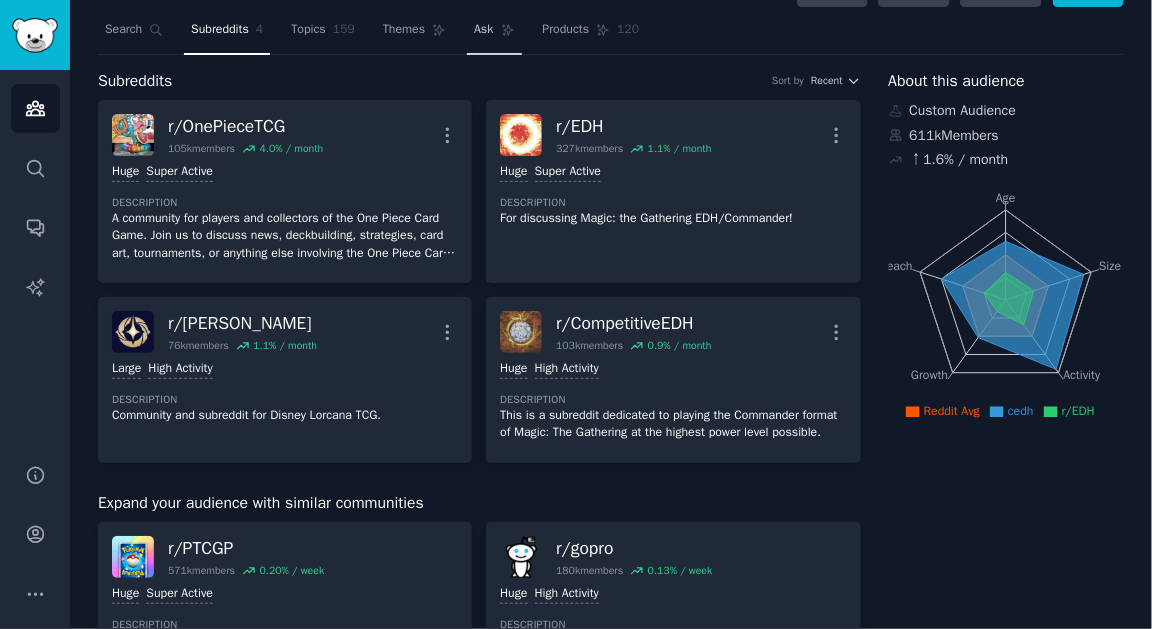scroll, scrollTop: 40, scrollLeft: 0, axis: vertical 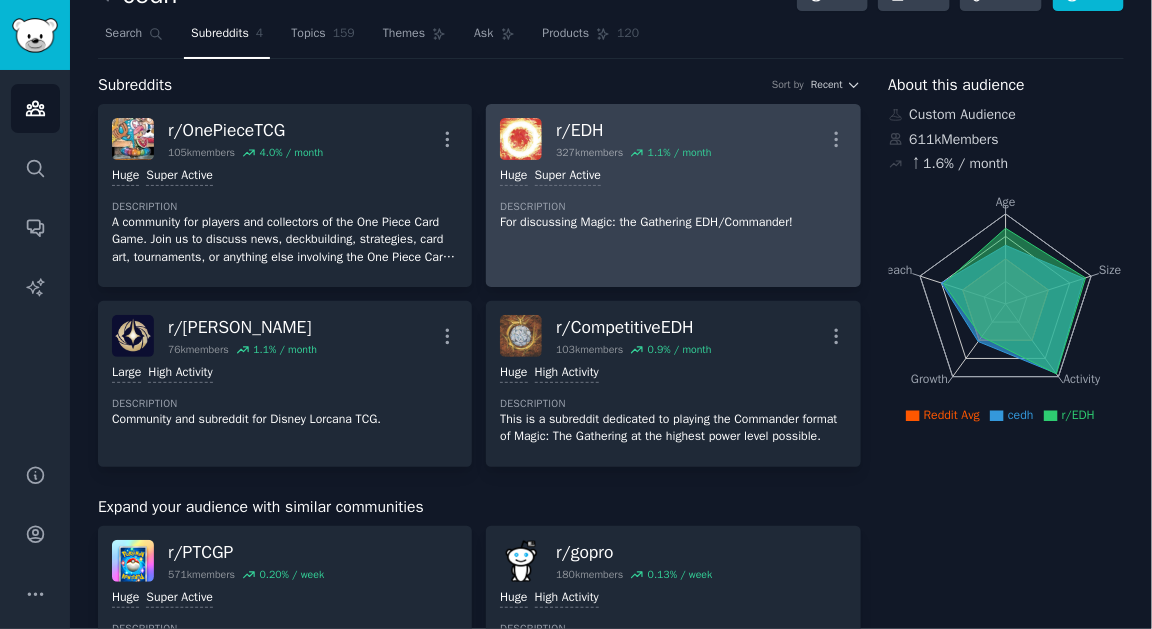 click on "Huge Super Active Description For discussing Magic: the Gathering EDH/Commander!" at bounding box center [673, 199] 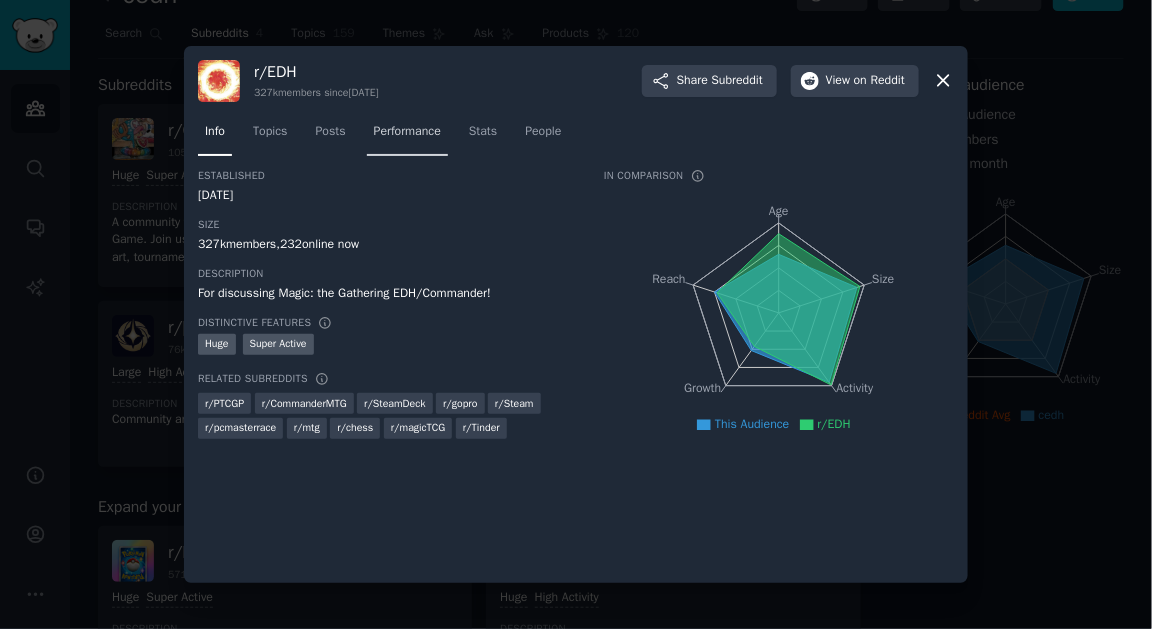 click on "Performance" at bounding box center (407, 132) 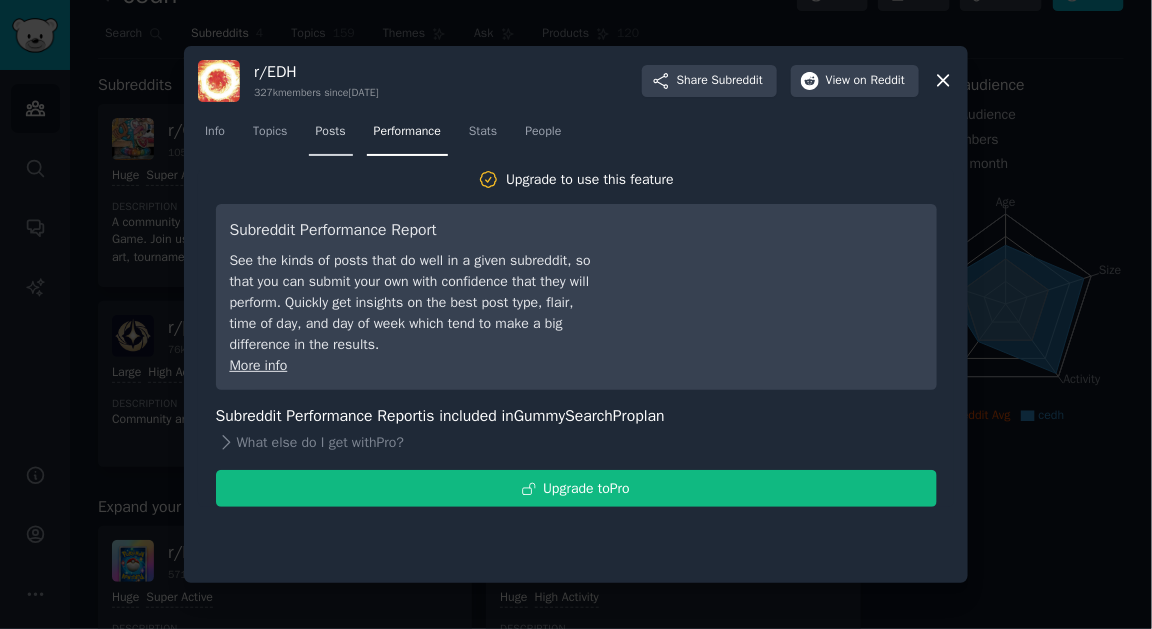 click on "Posts" at bounding box center (331, 132) 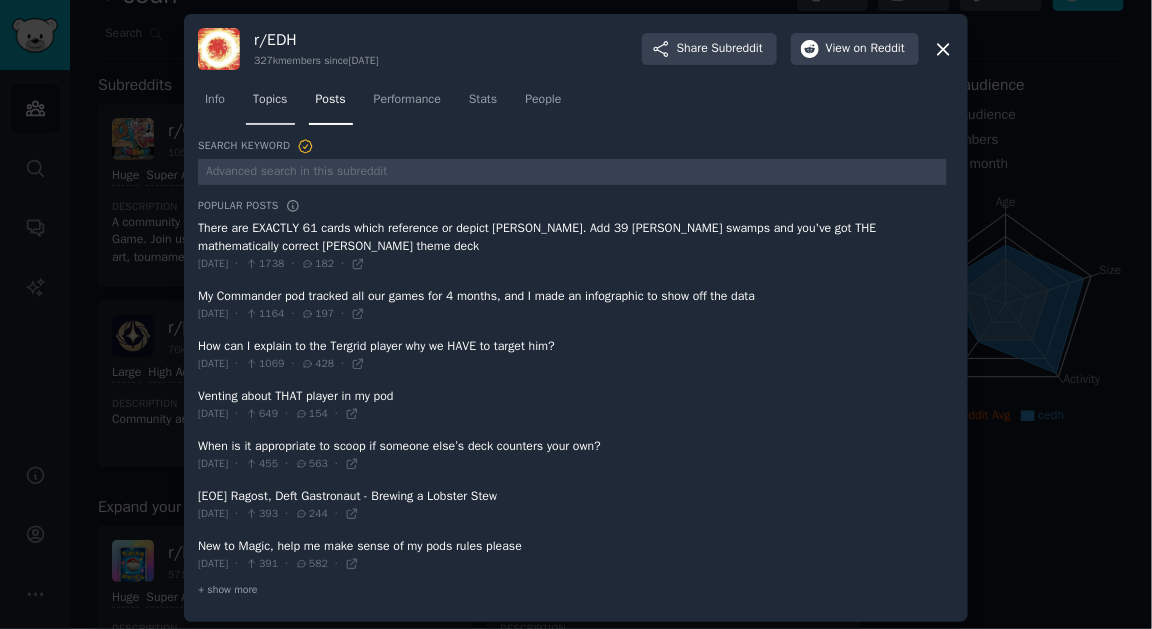 click on "Topics" at bounding box center [270, 104] 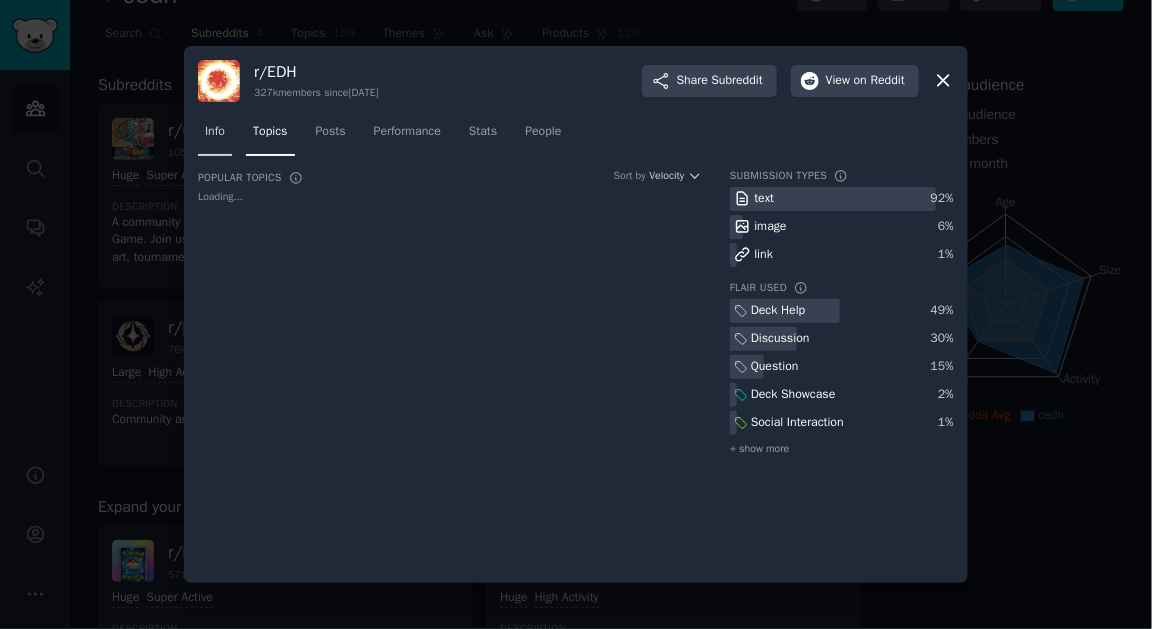 click on "Info" at bounding box center (215, 136) 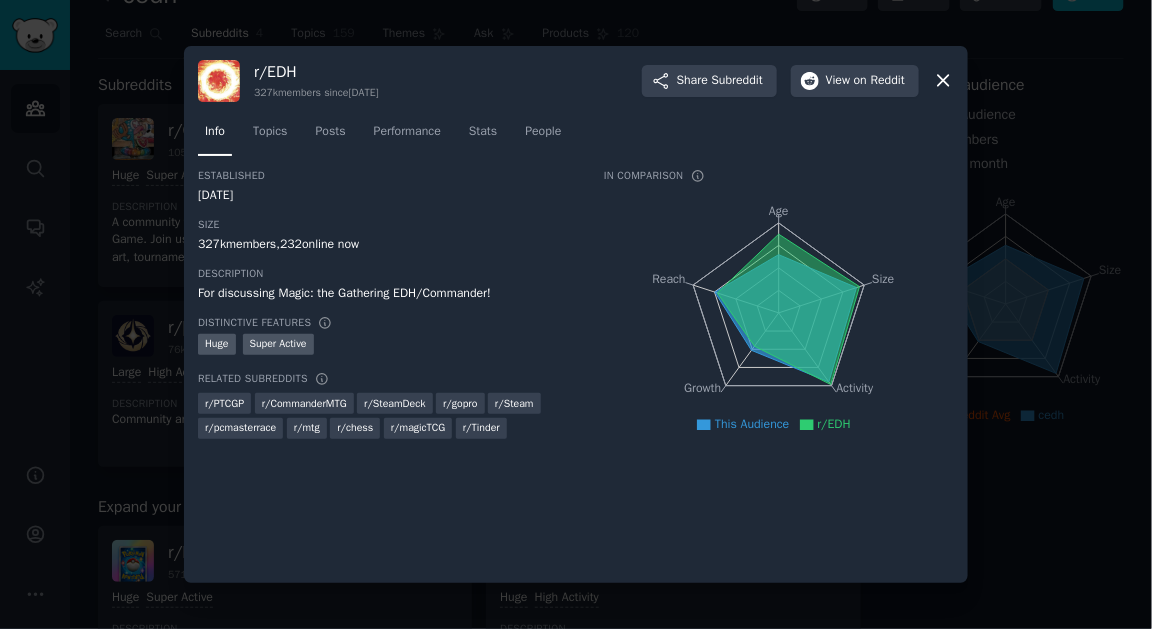 click 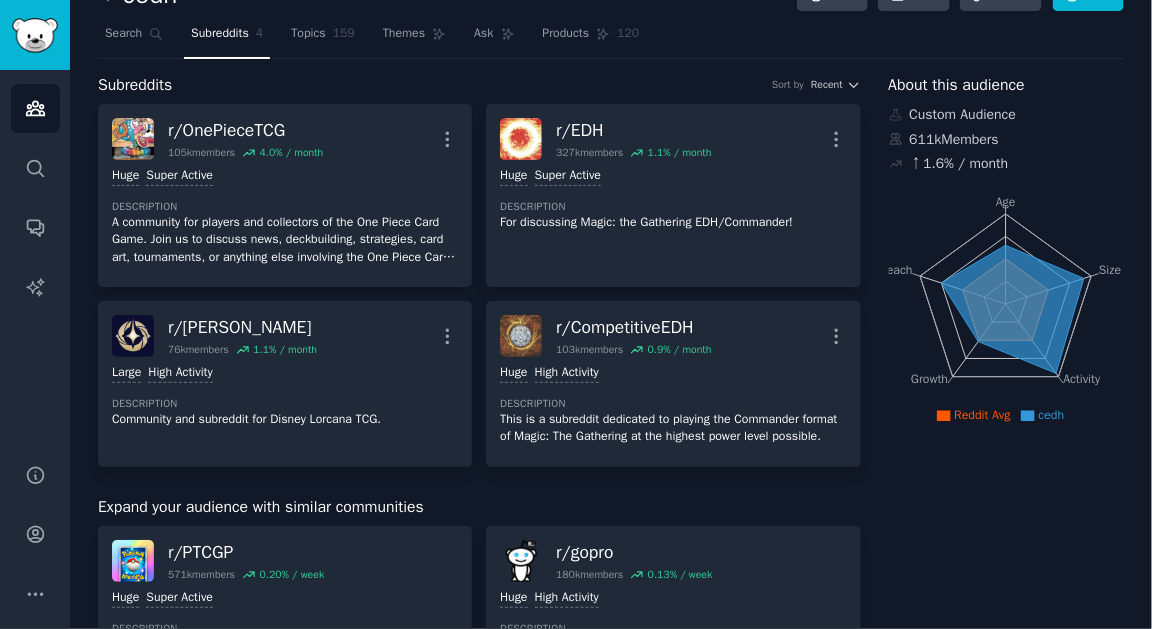click on "cedh Info Edit Share Add Search Subreddits 4 Topics 159 Themes Ask Products 120 Subreddits Sort by Recent r/ OnePieceTCG 105k  members 4.0 % / month More Huge Super Active Description A community for players and collectors of the One Piece Card Game.  Join us to discuss news, deckbuilding, strategies, card art, tournaments, or anything else involving the One Piece Card Game. r/ EDH 327k  members 1.1 % / month More Huge Super Active Description For discussing Magic: the Gathering EDH/Commander! r/ [PERSON_NAME] 76k  members 1.1 % / month More Large High Activity Description Community and subreddit for Disney Lorcana TCG. r/ CompetitiveEDH 103k  members 0.9 % / month More Huge High Activity Description This is a subreddit dedicated to playing the Commander format of Magic: The Gathering at the highest power level possible. Expand your audience with similar communities r/ PTCGP 571k  members 0.20 % / week Huge Super Active Description A subreddit for players of the official Pokemon Trading Card Game Pocket app! r/ r/" 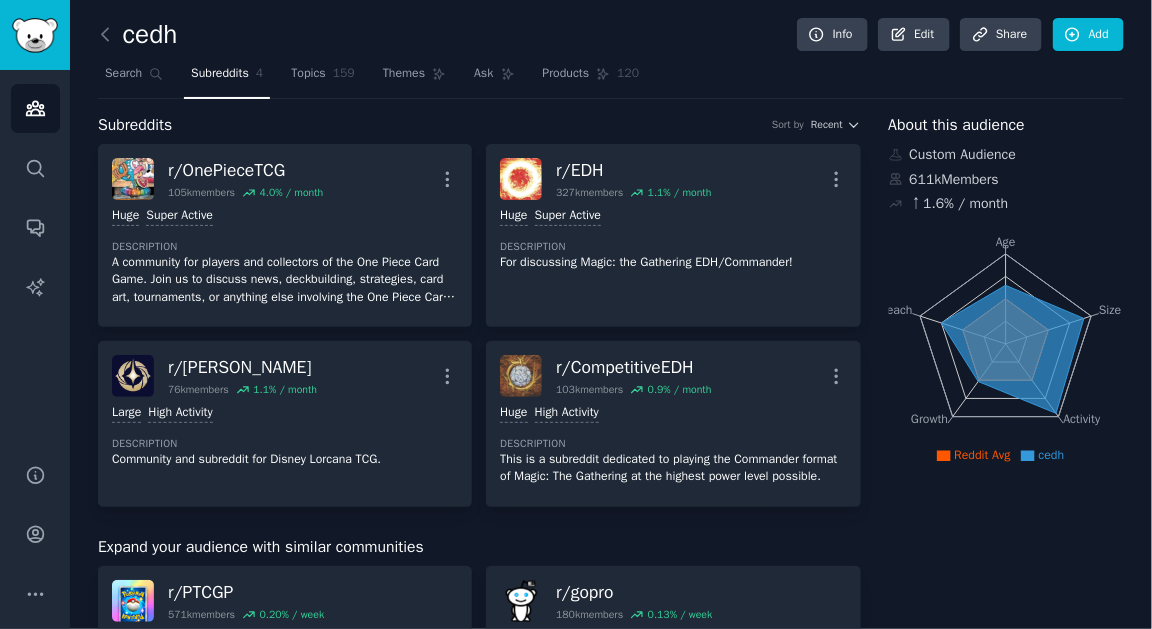 click on "cedh Info Edit Share Add Search Subreddits 4 Topics 159 Themes Ask Products 120 Subreddits Sort by Recent r/ OnePieceTCG 105k  members 4.0 % / month More 100,000 - 1,000,000 members Huge Super Active Description A community for players and collectors of the One Piece Card Game.  Join us to discuss news, deckbuilding, strategies, card art, tournaments, or anything else involving the One Piece Card Game. r/ EDH 327k  members 1.1 % / month More Huge Super Active Description For discussing Magic: the Gathering EDH/Commander! r/ [PERSON_NAME] 76k  members 1.1 % / month More Large High Activity Description Community and subreddit for Disney Lorcana TCG. r/ CompetitiveEDH 103k  members 0.9 % / month More Huge High Activity Description This is a subreddit dedicated to playing the Commander format of Magic: The Gathering at the highest power level possible. Expand your audience with similar communities r/ PTCGP 571k  members 0.20 % / week Huge Super Active Description Add to Audience Not Relevant r/ gopro 180k  members 0.13" 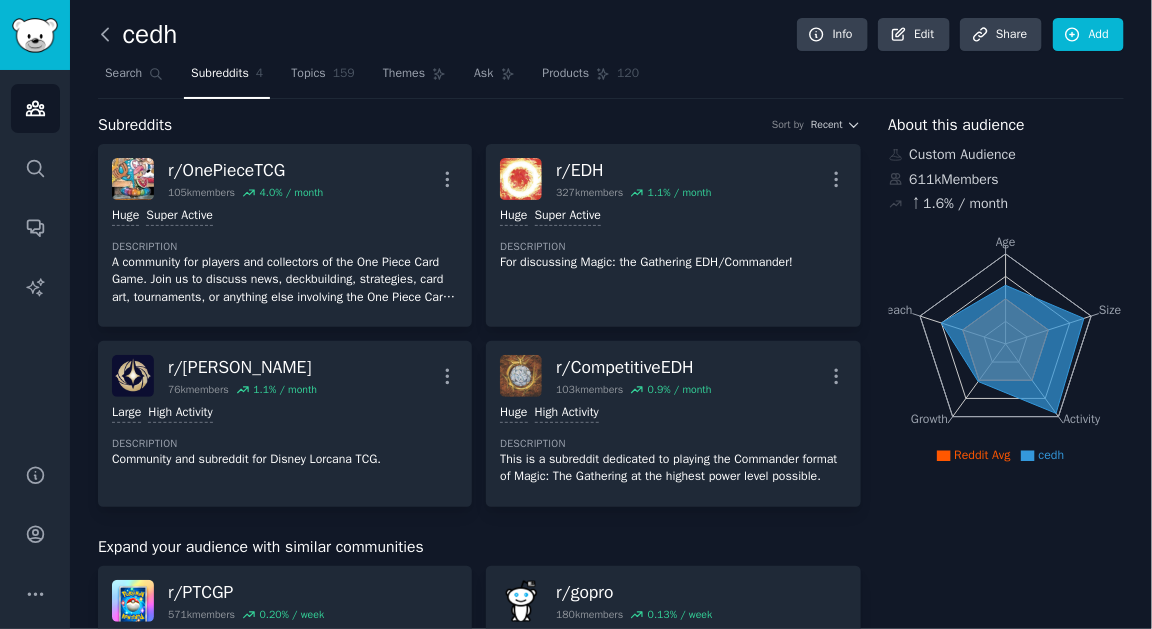 click 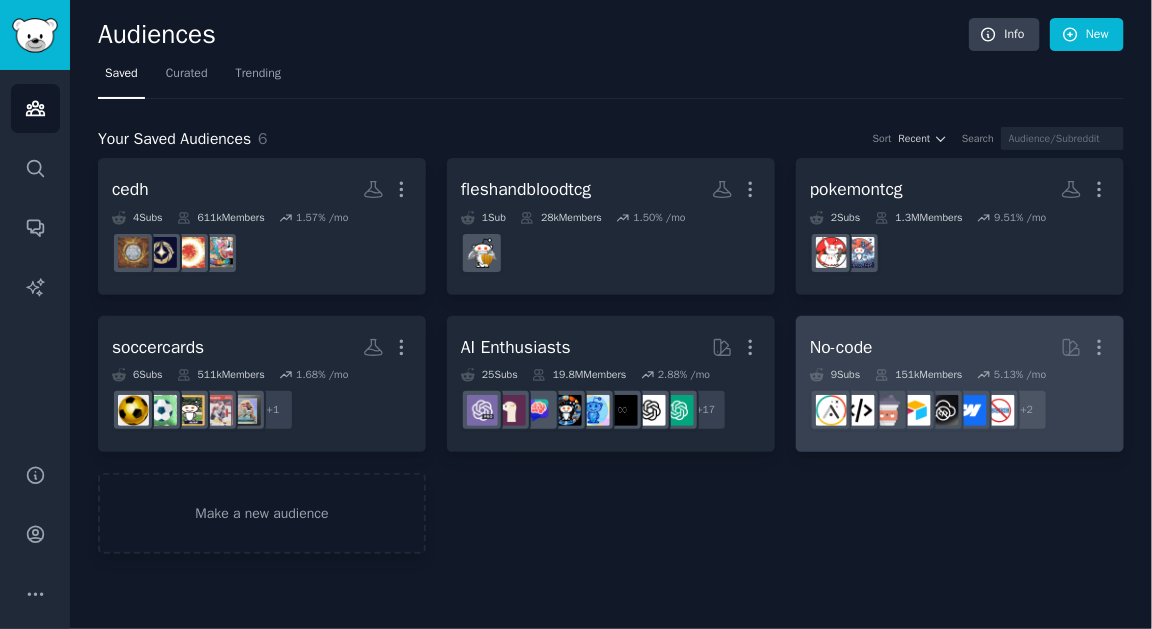 click on "No-code More" at bounding box center (960, 347) 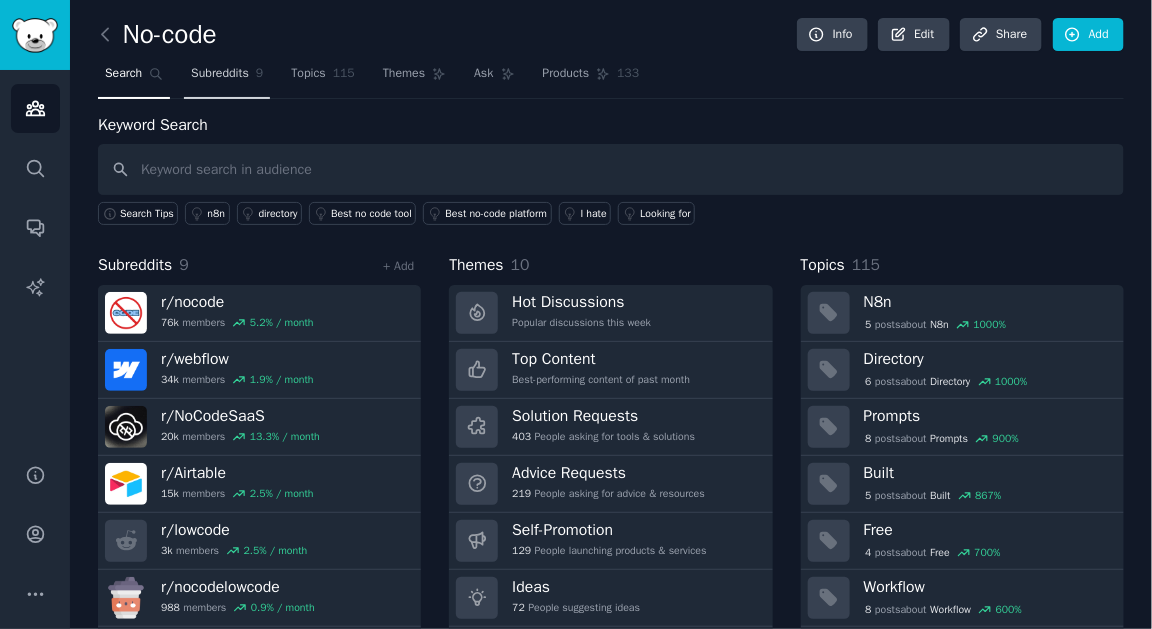 click on "Subreddits" at bounding box center (220, 74) 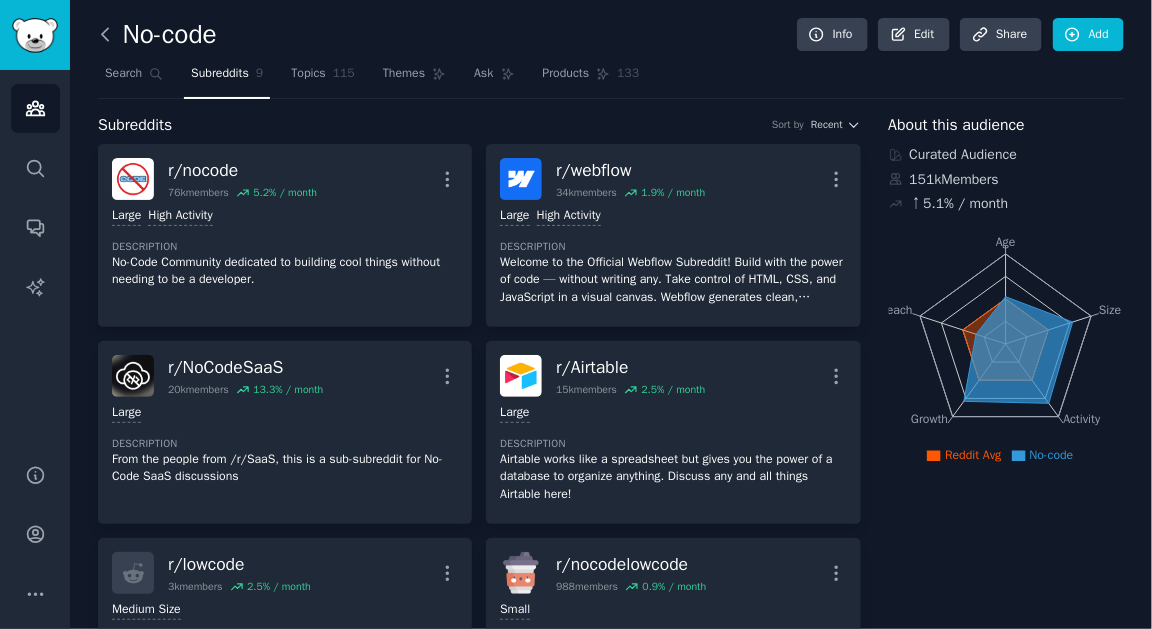 click 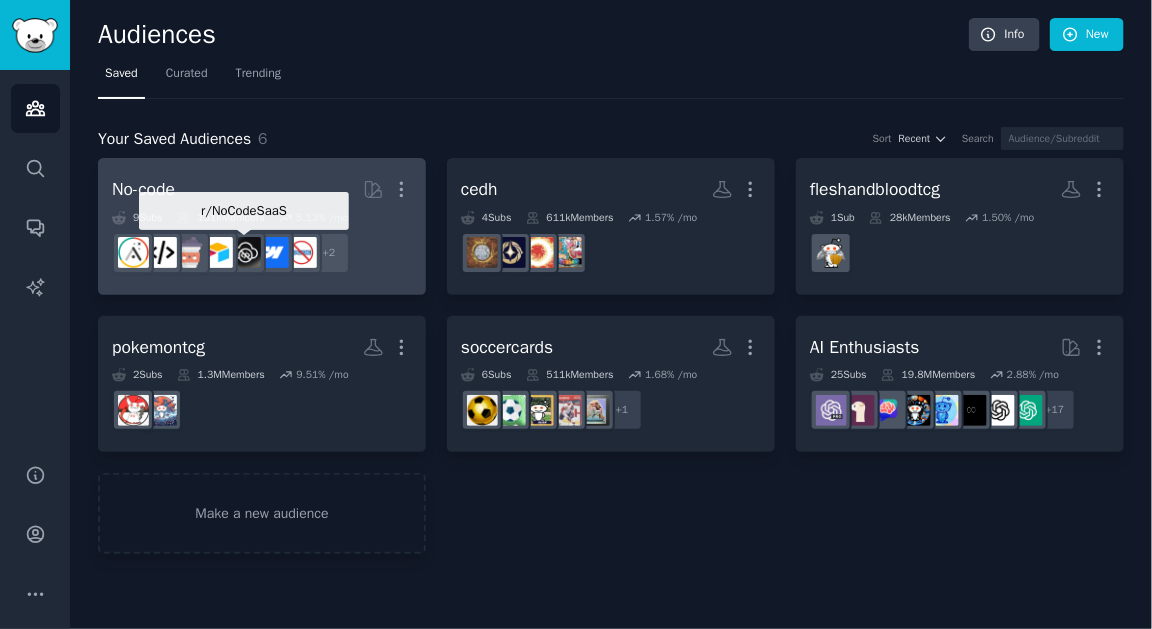 click at bounding box center [245, 252] 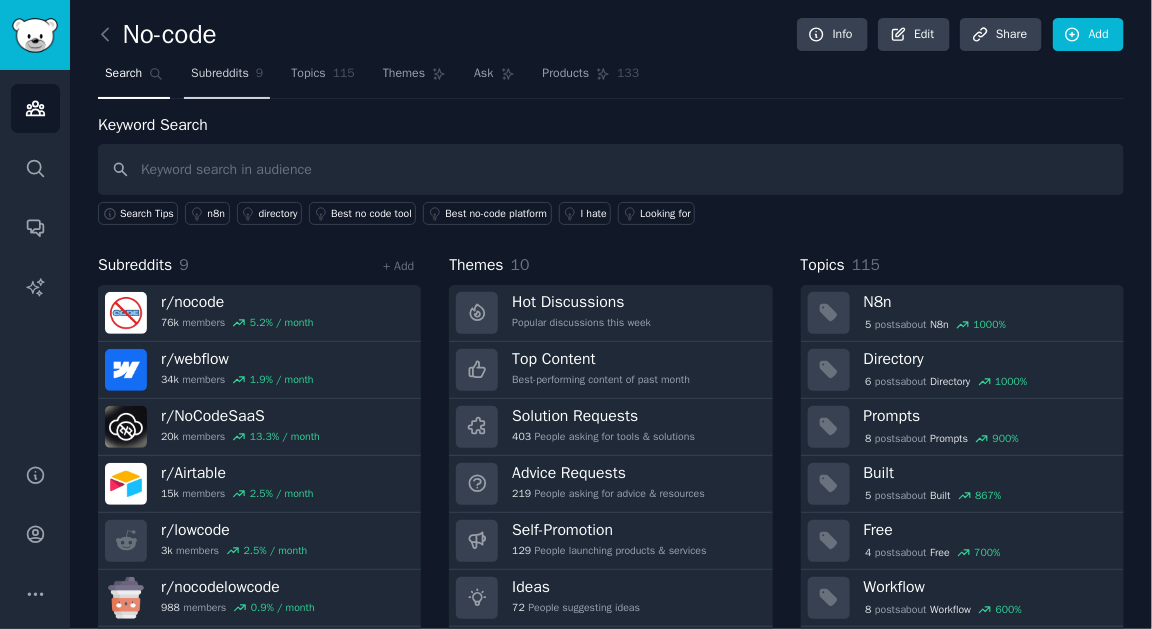 click on "Subreddits 9" at bounding box center (227, 78) 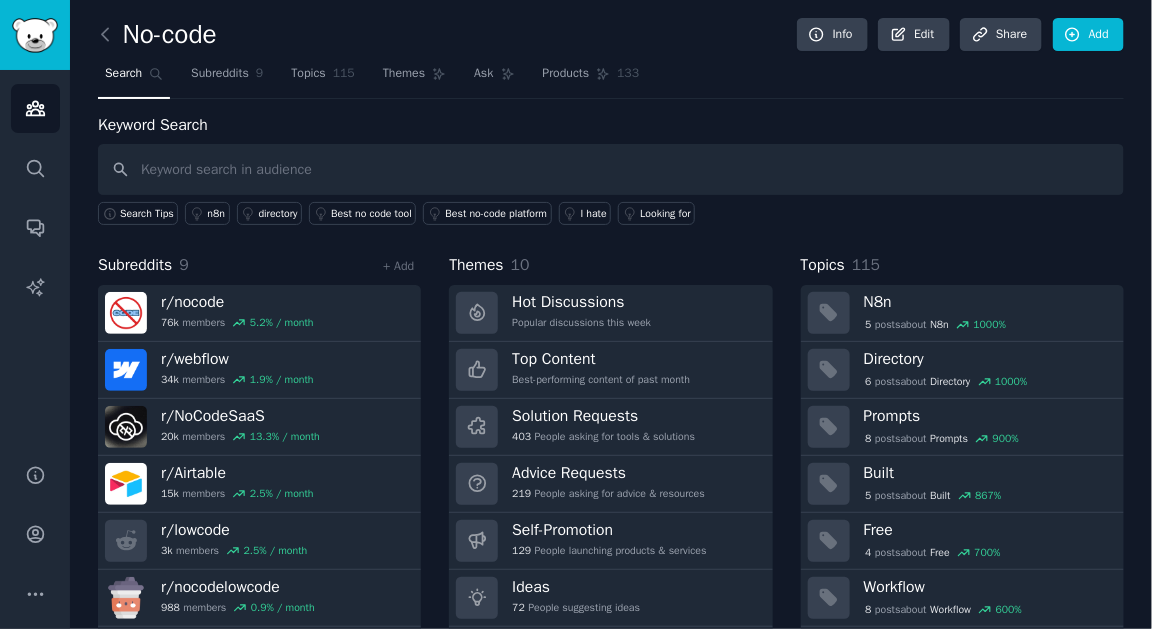 click at bounding box center (110, 35) 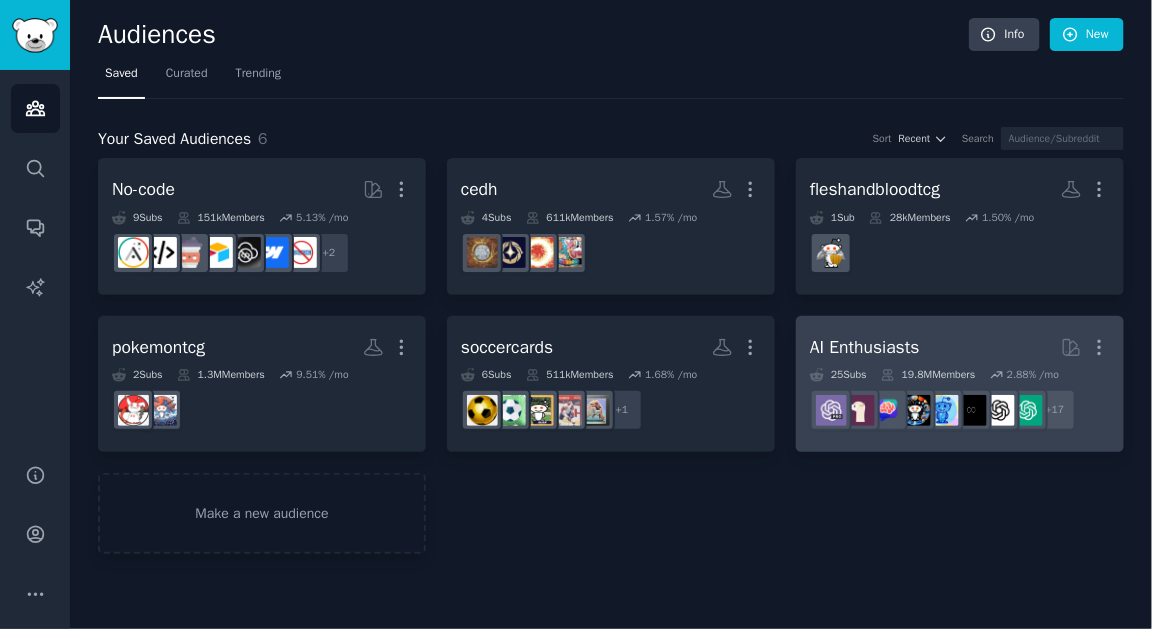 click on "r/ChatGPTPromptGenius + 17" at bounding box center (960, 410) 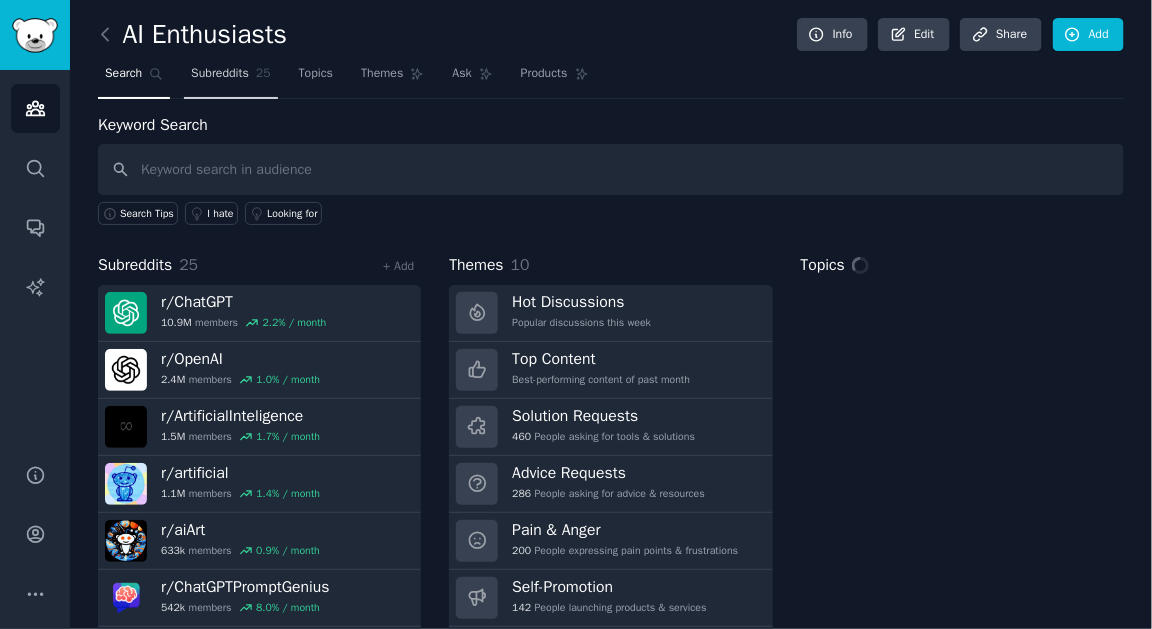 click on "Subreddits" at bounding box center (220, 74) 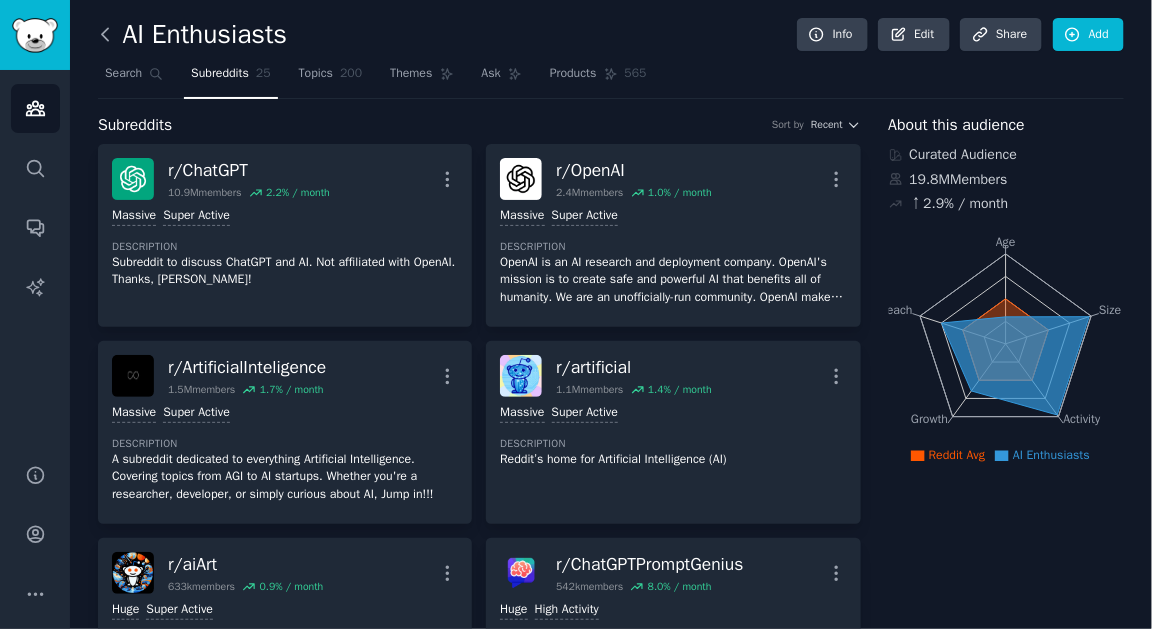 click 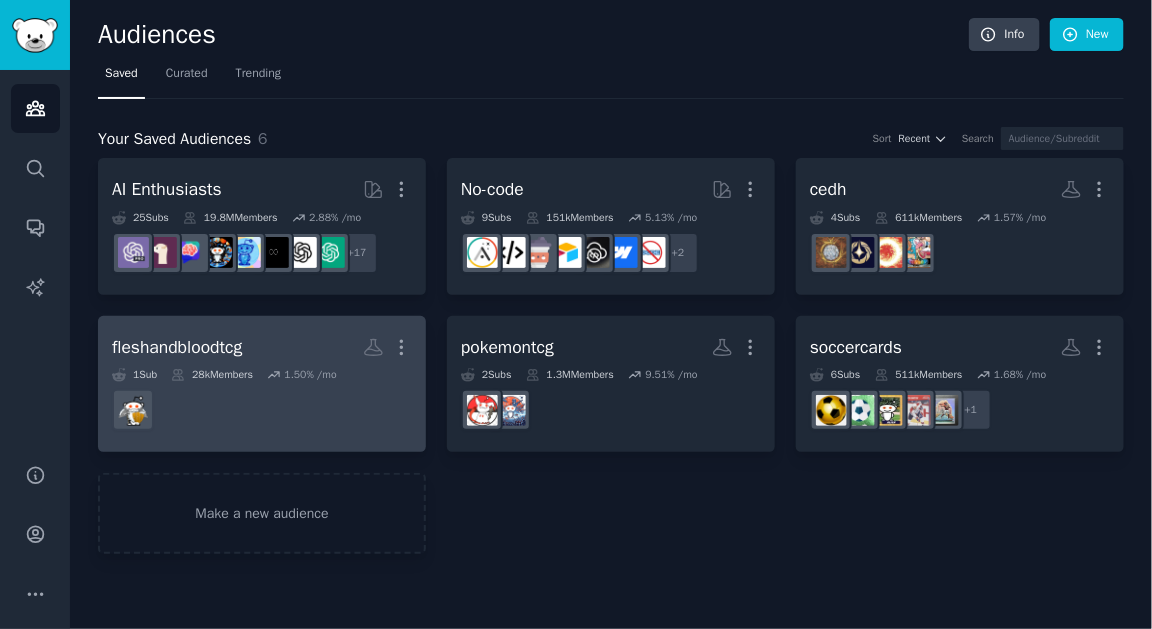 click at bounding box center [262, 410] 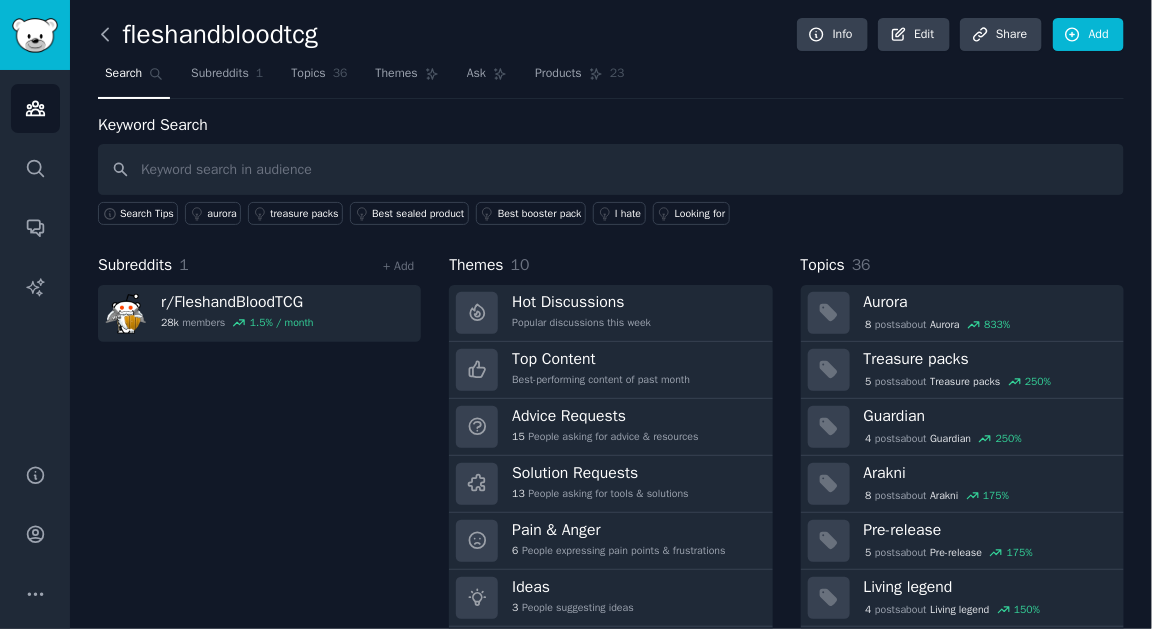 click 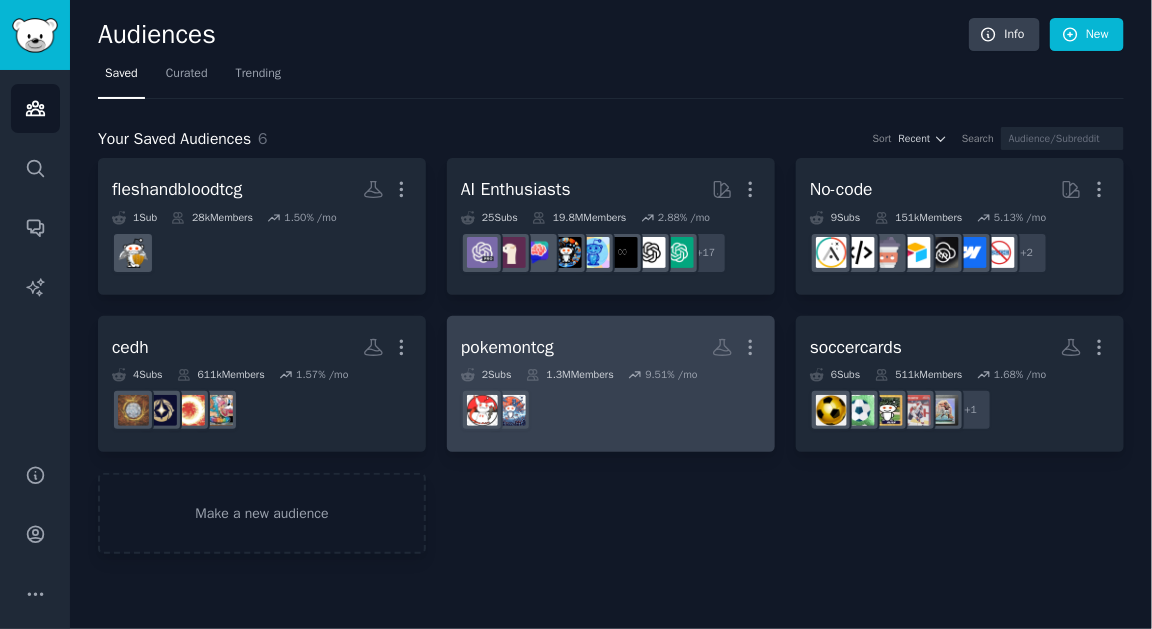 click at bounding box center [611, 410] 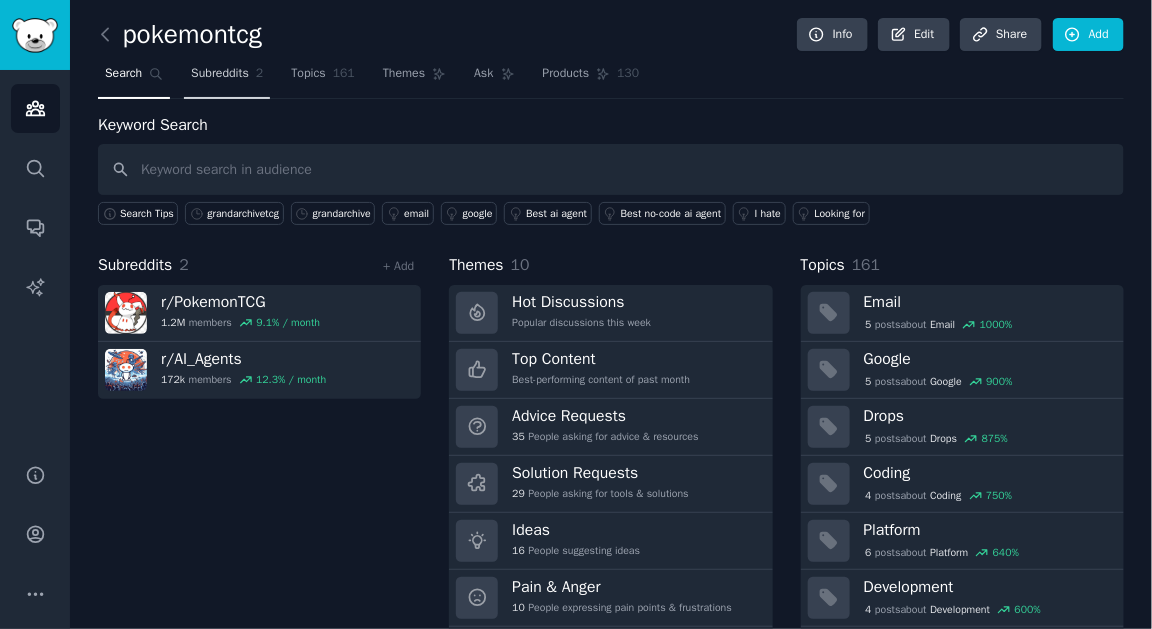 click on "Subreddits" at bounding box center (220, 74) 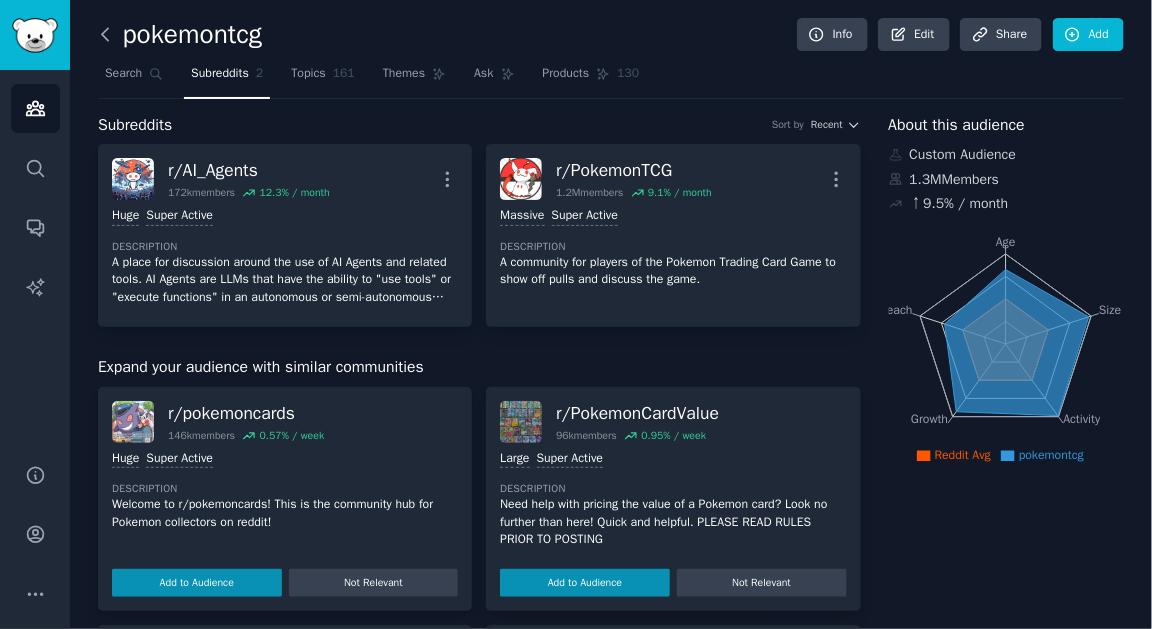 click 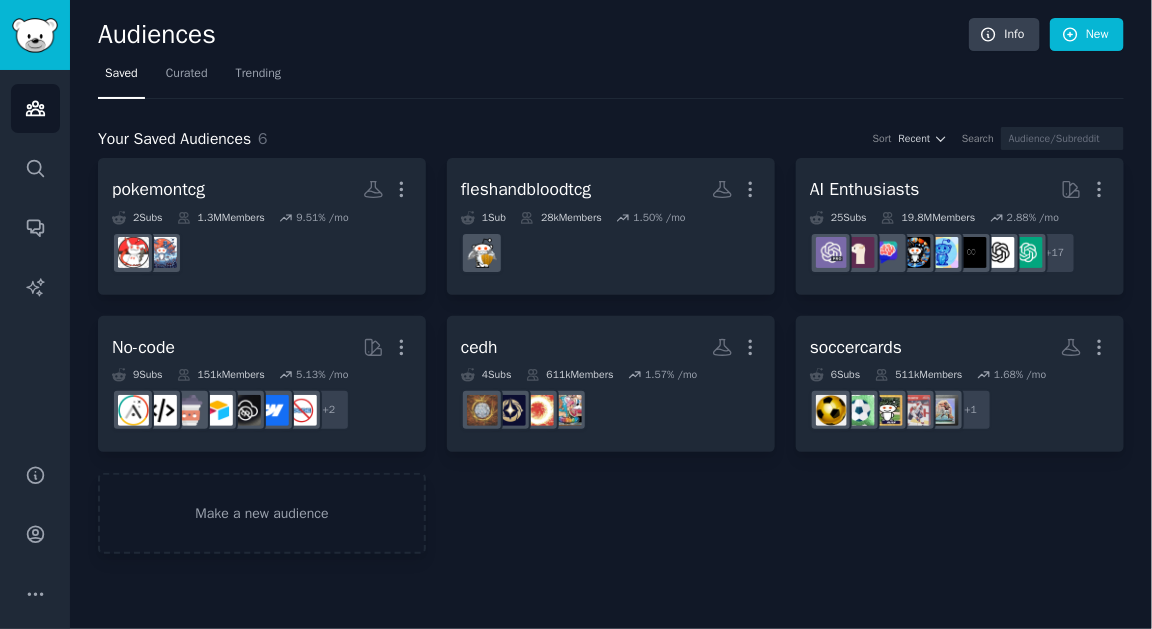 click on "Audiences" at bounding box center (533, 35) 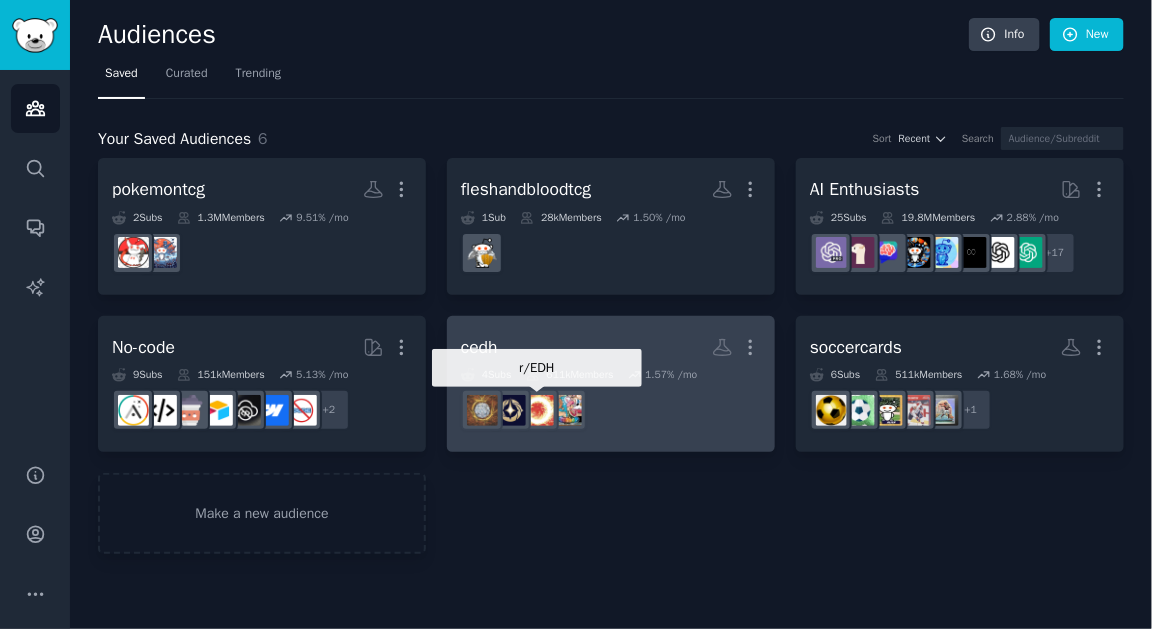 click at bounding box center (538, 410) 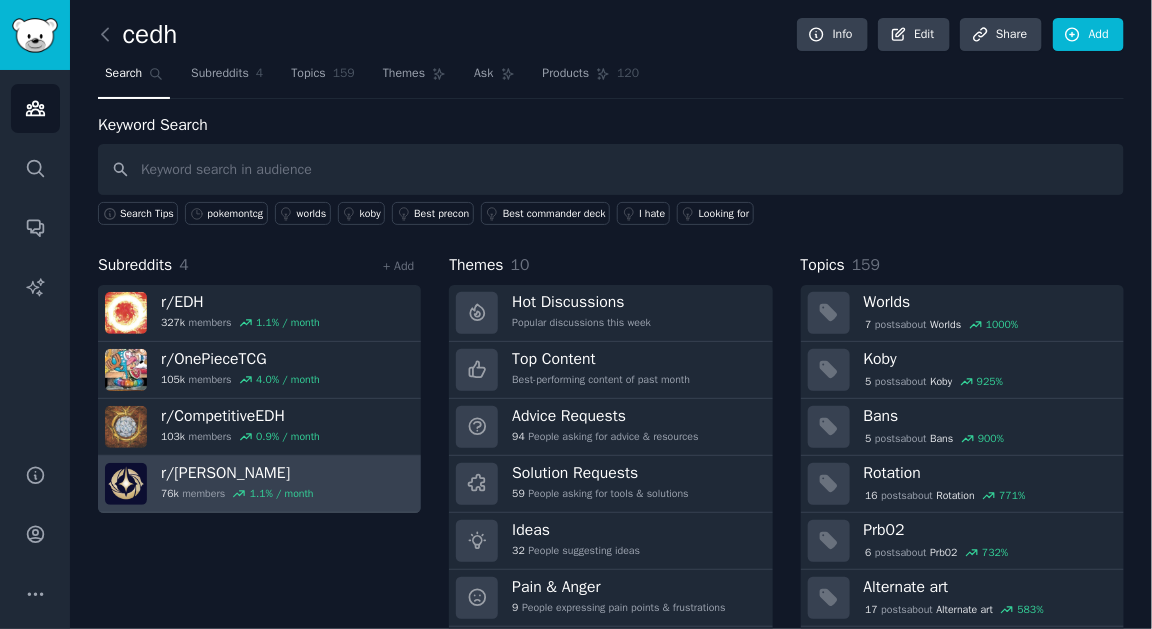click on "r/ [PERSON_NAME]" at bounding box center (237, 473) 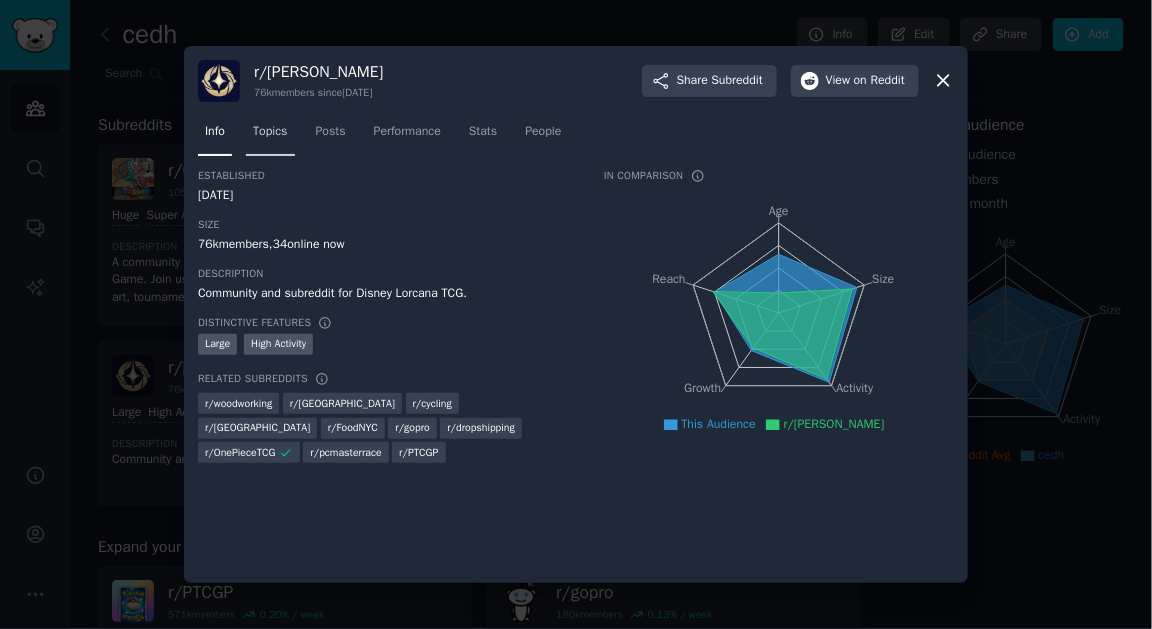 click on "Topics" at bounding box center [270, 132] 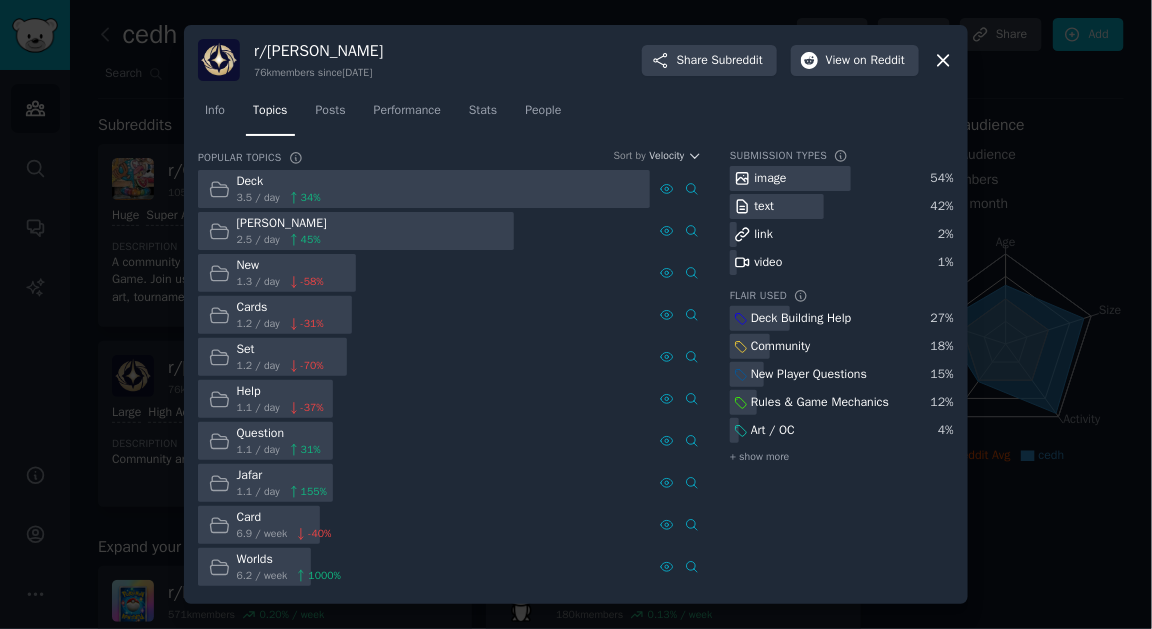 click 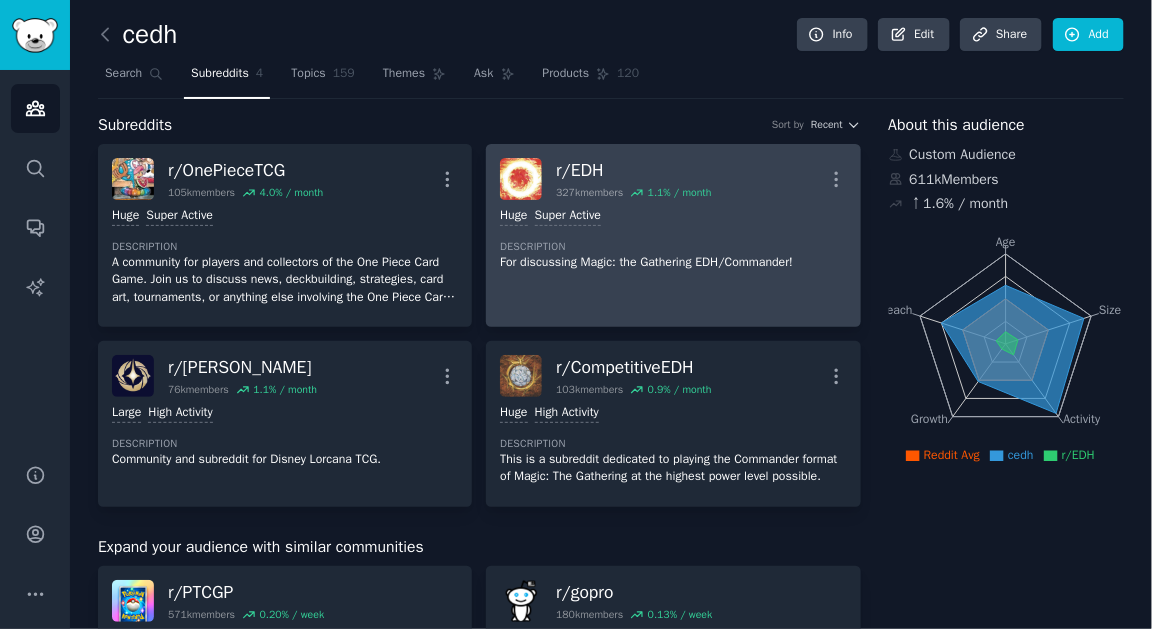 click on "r/ EDH 327k  members 1.1 % / month More Huge Super Active Description For discussing Magic: the Gathering EDH/Commander!" at bounding box center [673, 235] 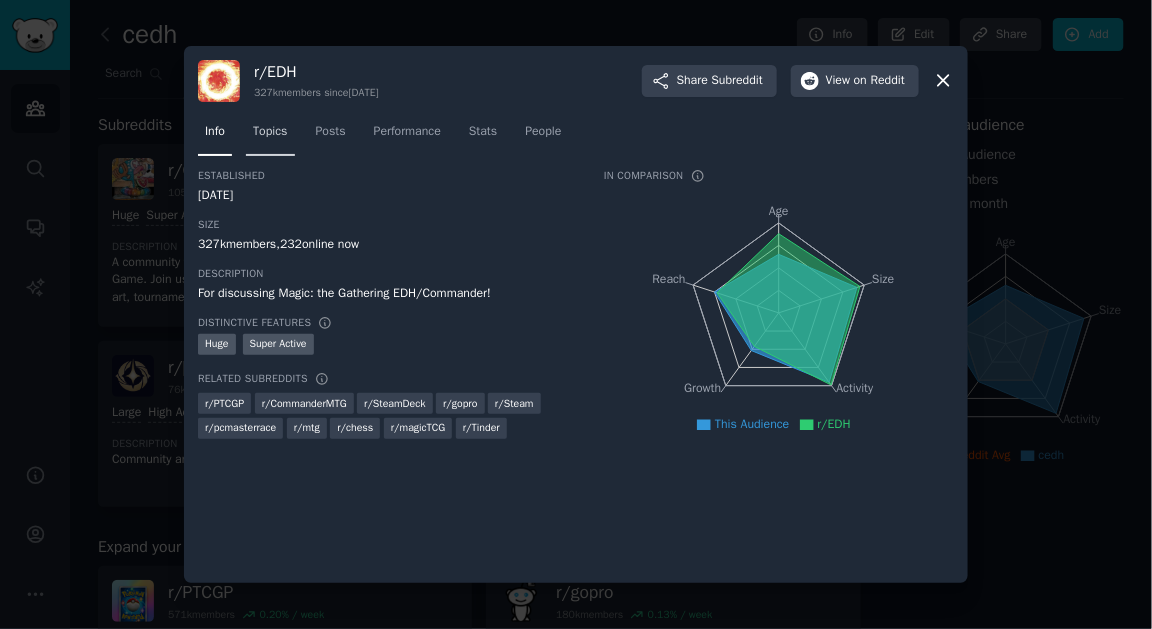 click on "Topics" at bounding box center [270, 132] 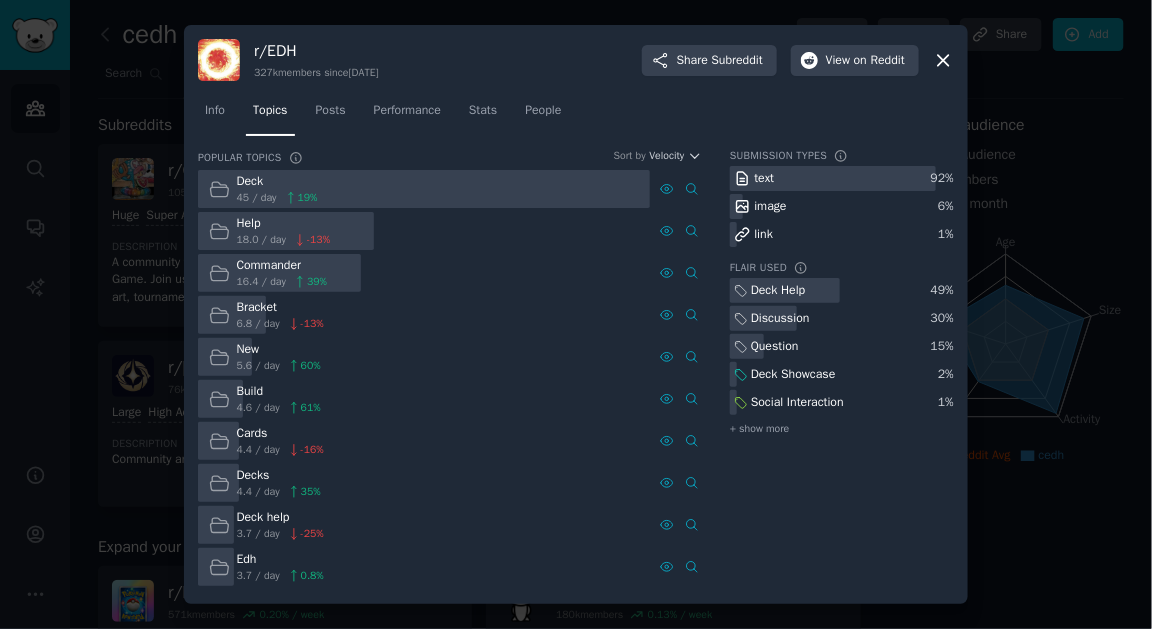 click on "Info Topics Posts Performance Stats People" 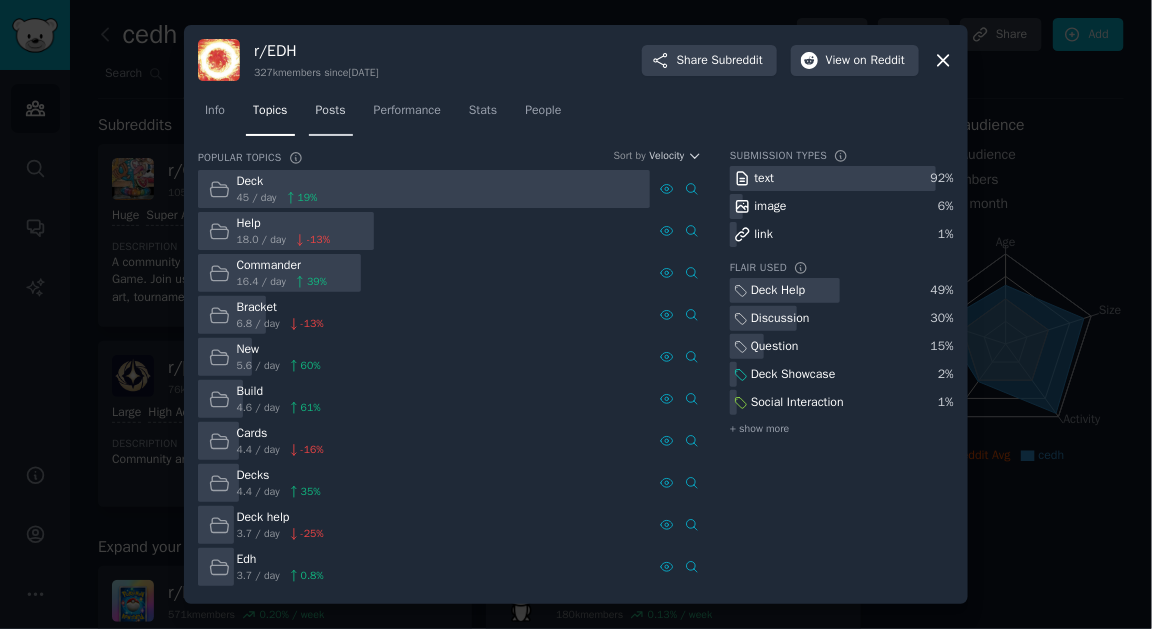 click on "Posts" at bounding box center [331, 115] 